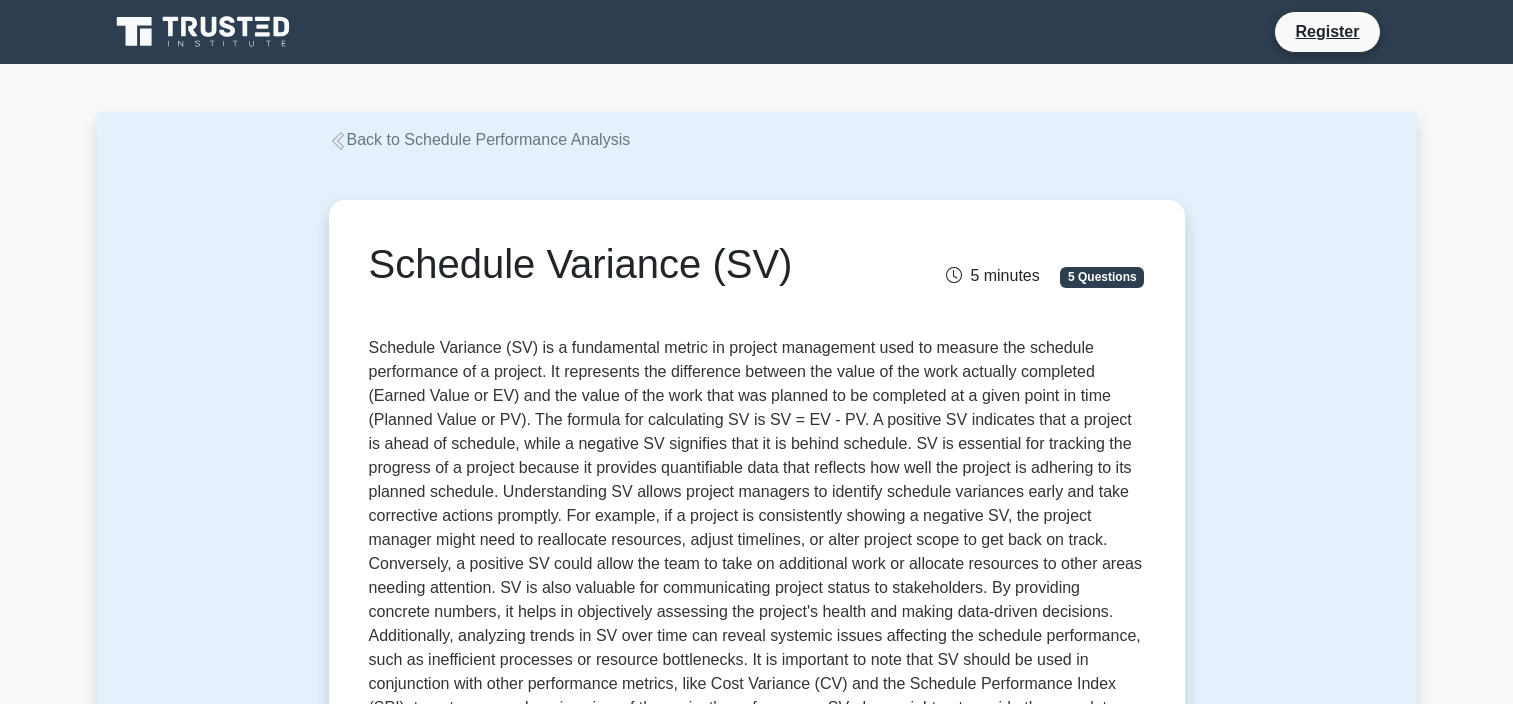 scroll, scrollTop: 923, scrollLeft: 0, axis: vertical 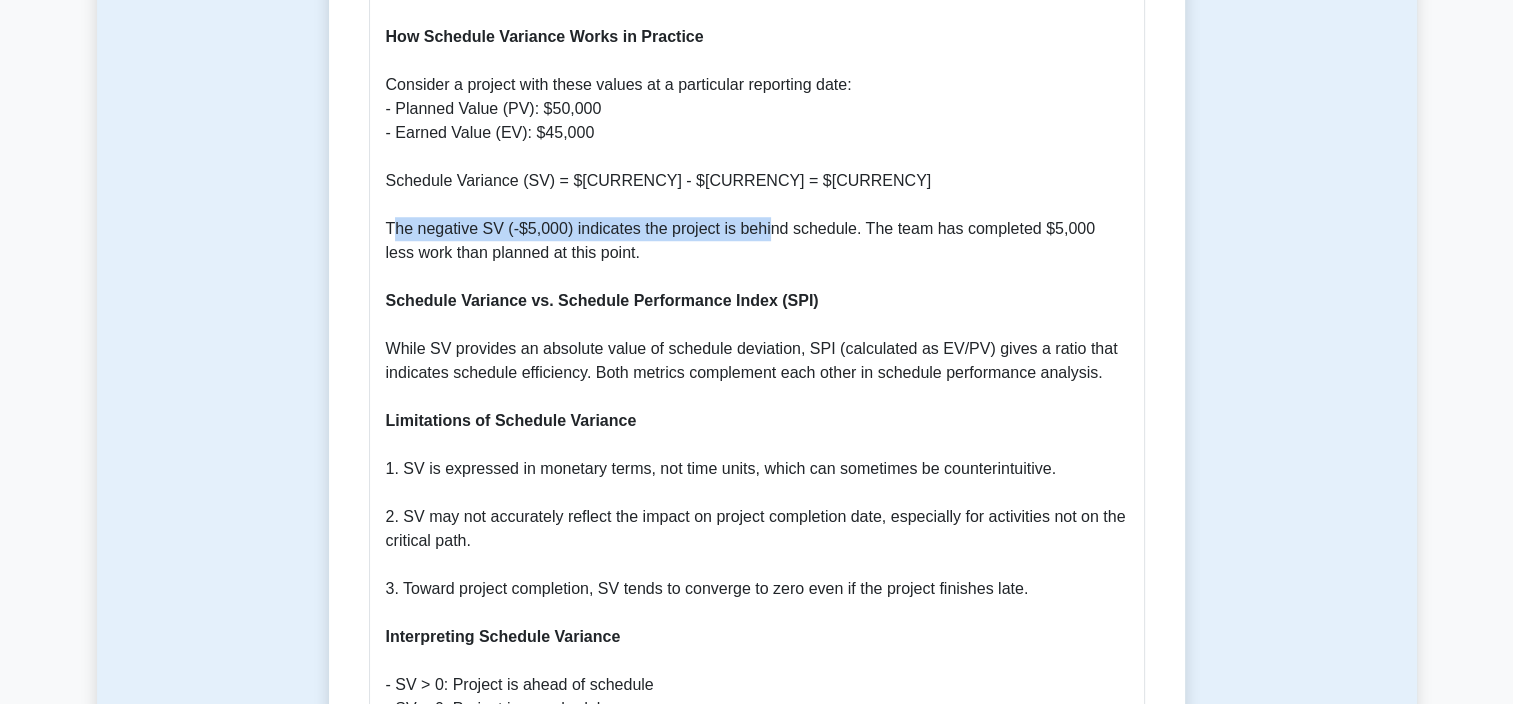 drag, startPoint x: 390, startPoint y: 236, endPoint x: 764, endPoint y: 237, distance: 374.00134 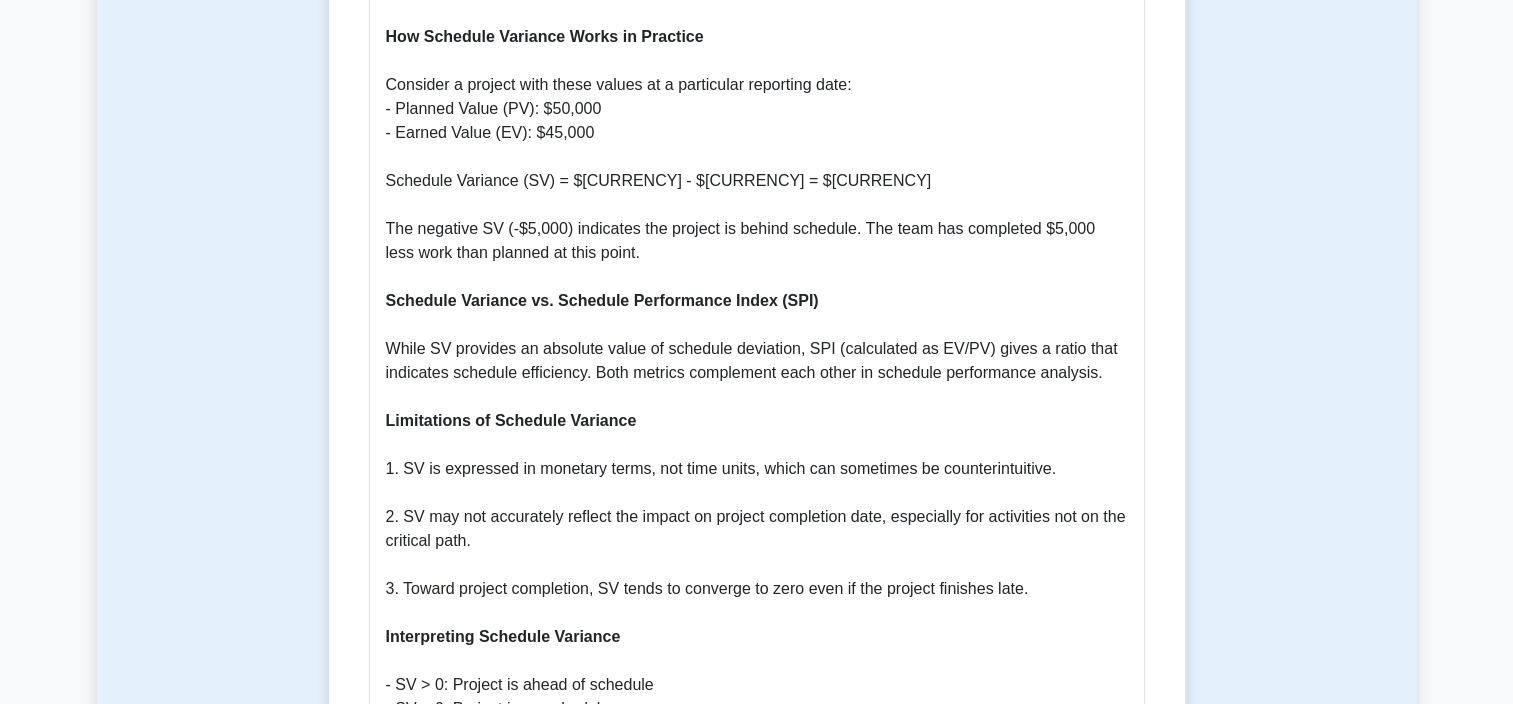 drag, startPoint x: 764, startPoint y: 237, endPoint x: 633, endPoint y: 262, distance: 133.36417 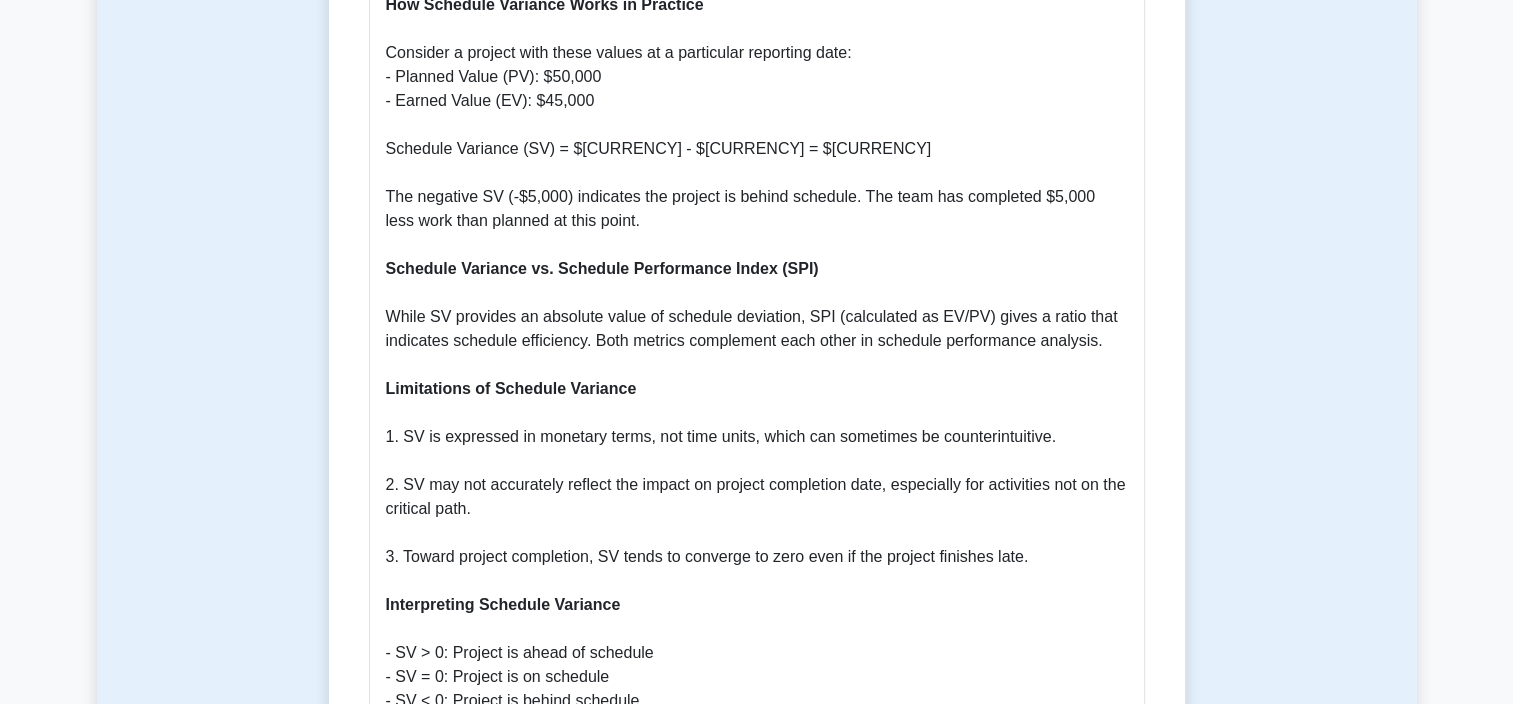 scroll, scrollTop: 1590, scrollLeft: 0, axis: vertical 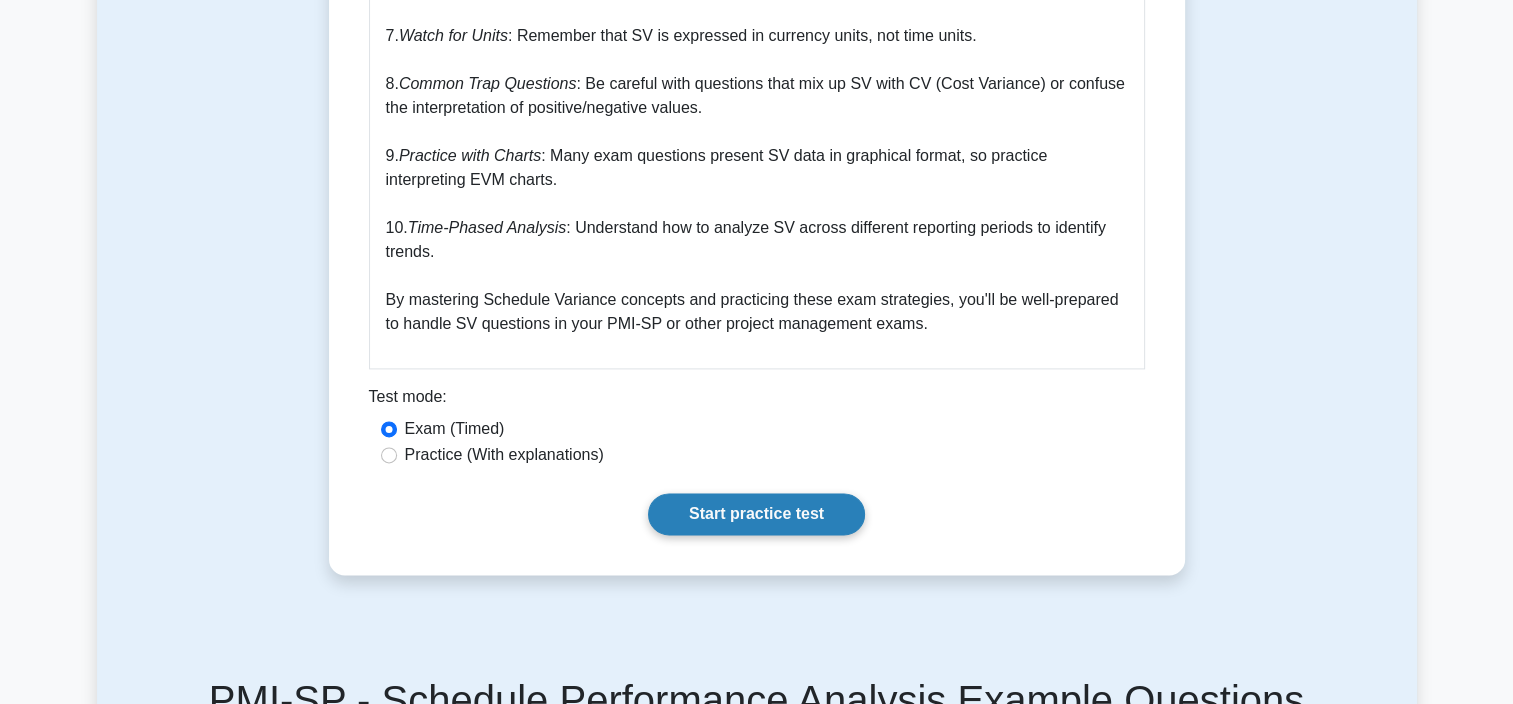 click on "Start practice test" at bounding box center (756, 514) 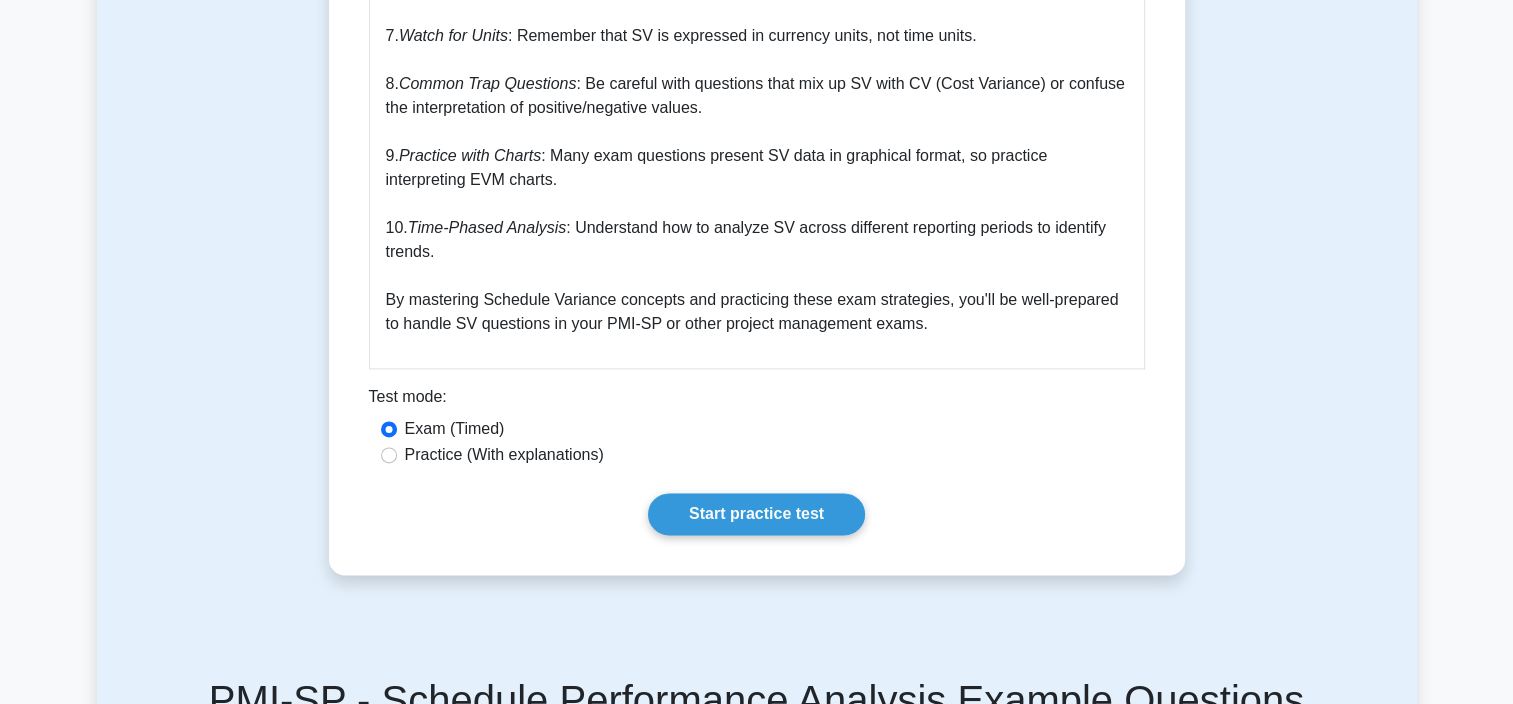click on "Practice (With explanations)" at bounding box center [504, 455] 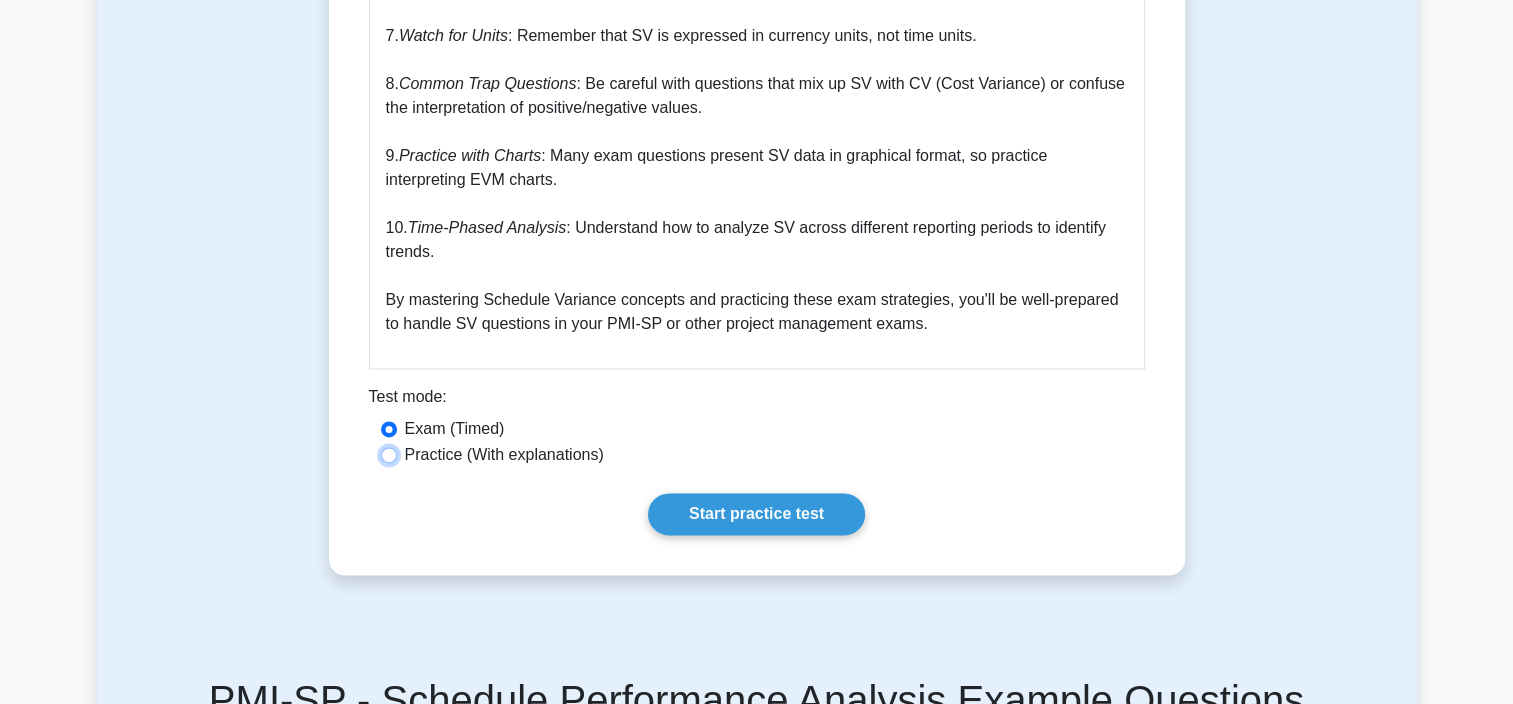 click on "Practice (With explanations)" at bounding box center (389, 455) 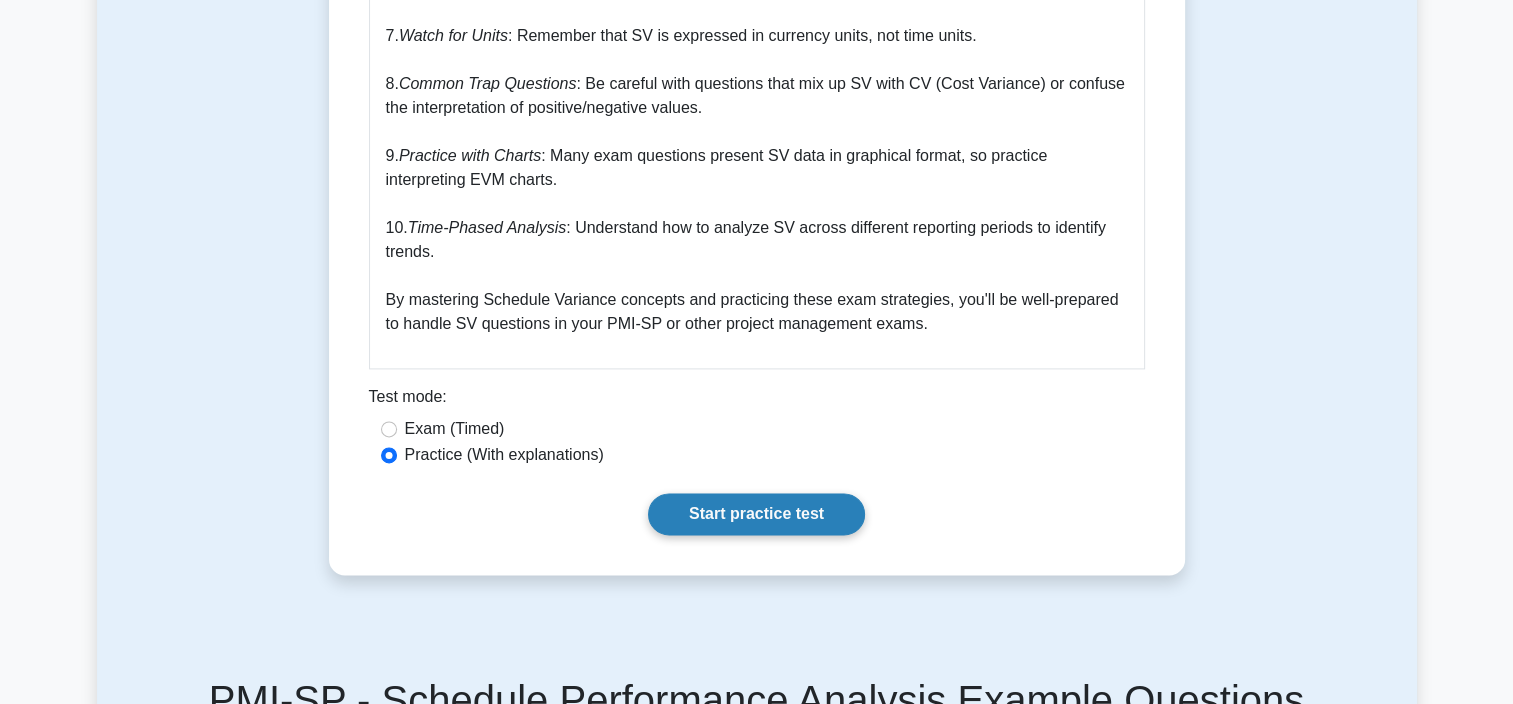 click on "Start practice test" at bounding box center [756, 514] 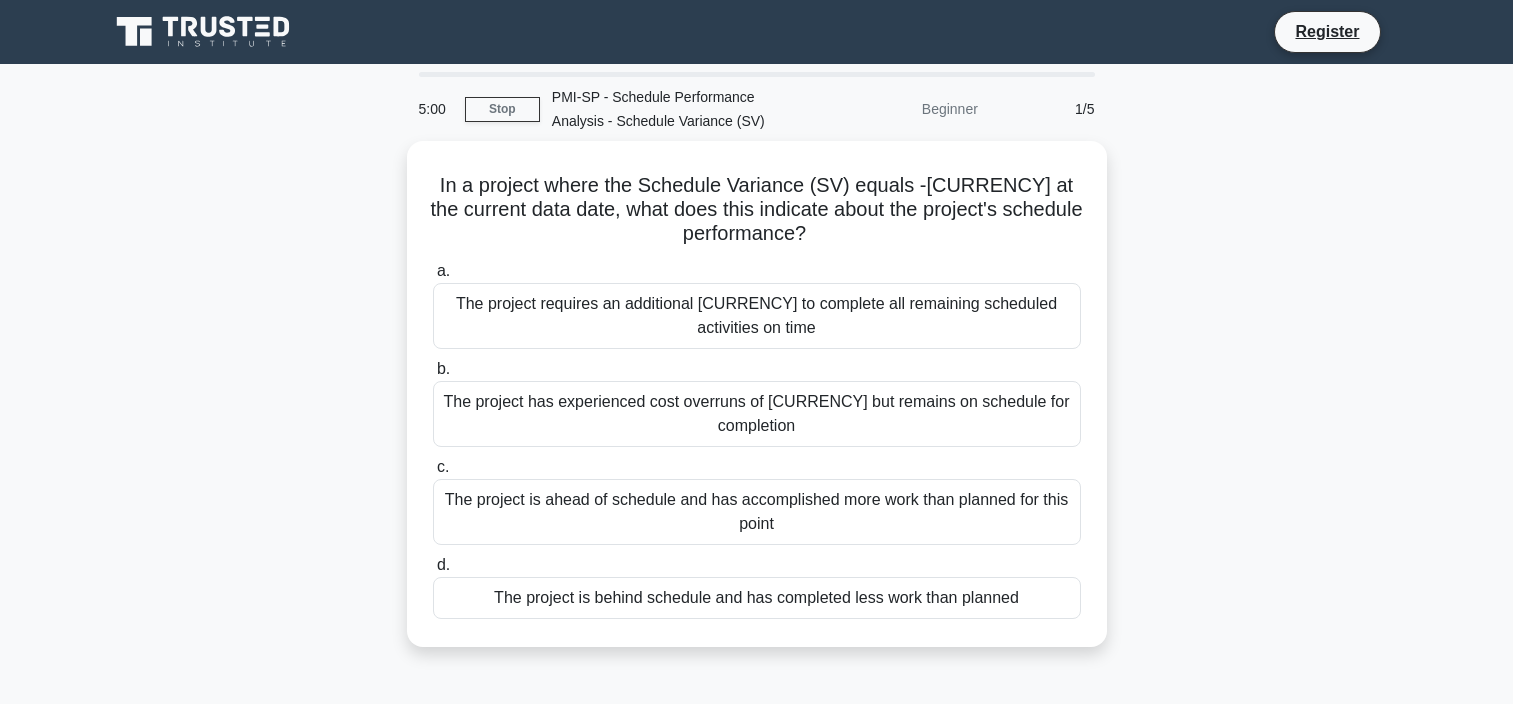 scroll, scrollTop: 0, scrollLeft: 0, axis: both 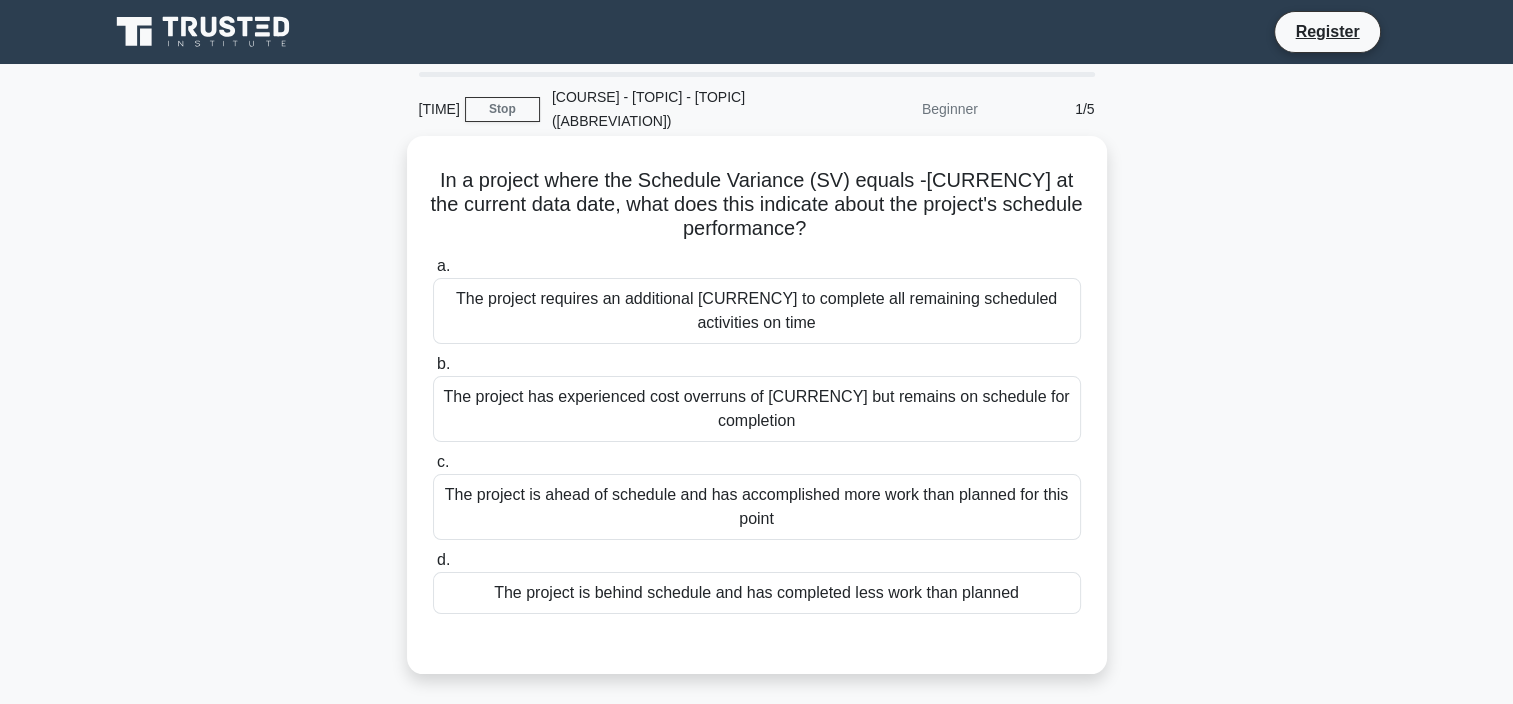 click on "The project is behind schedule and has completed less work than planned" at bounding box center (757, 593) 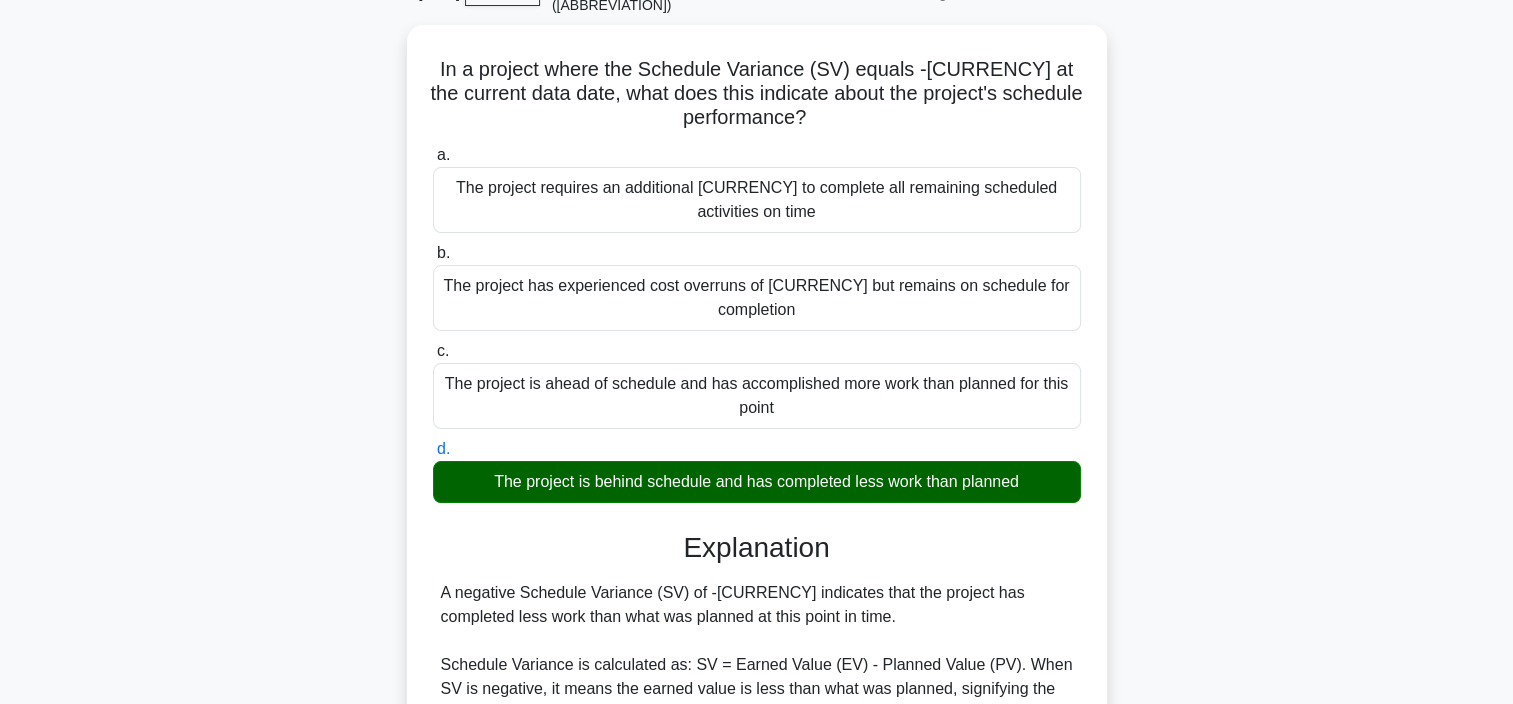 scroll, scrollTop: 104, scrollLeft: 0, axis: vertical 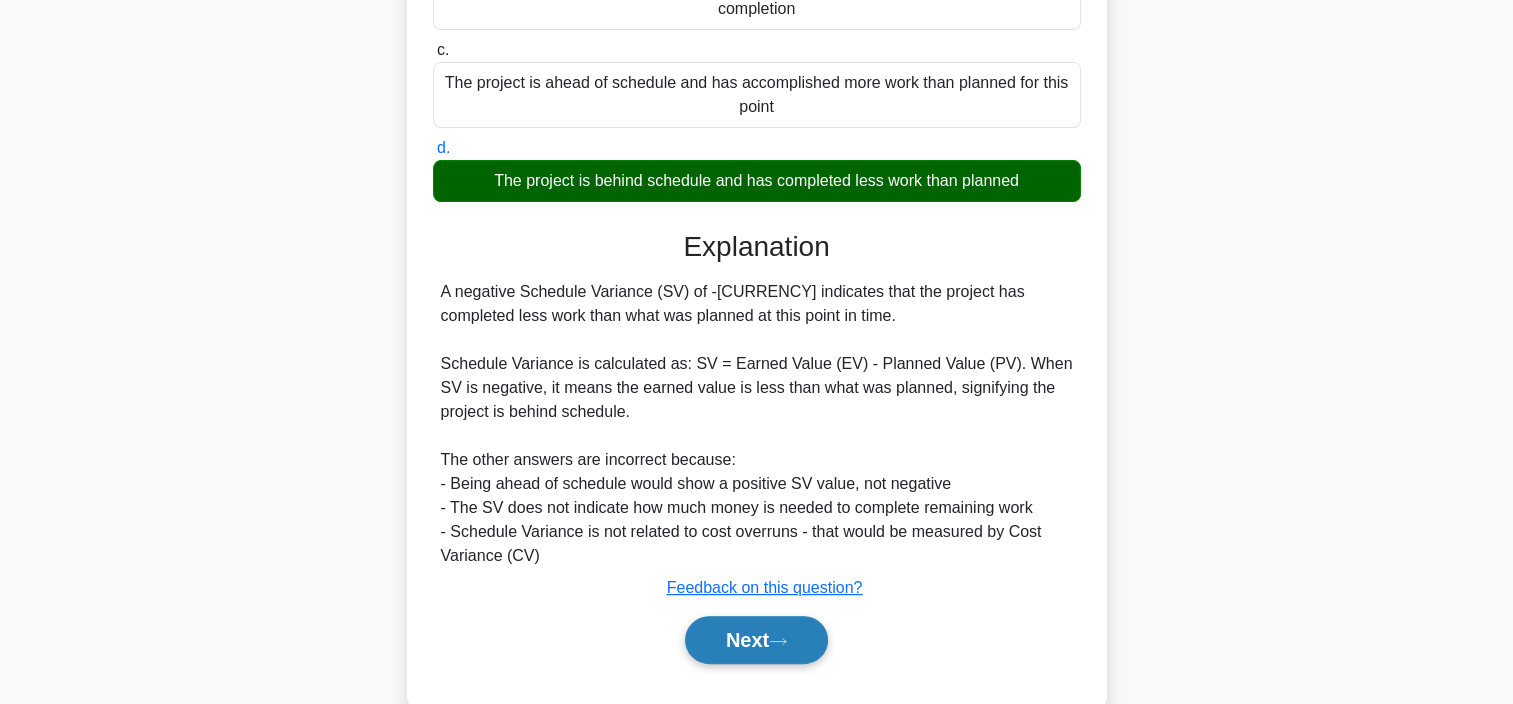 click on "Next" at bounding box center (756, 640) 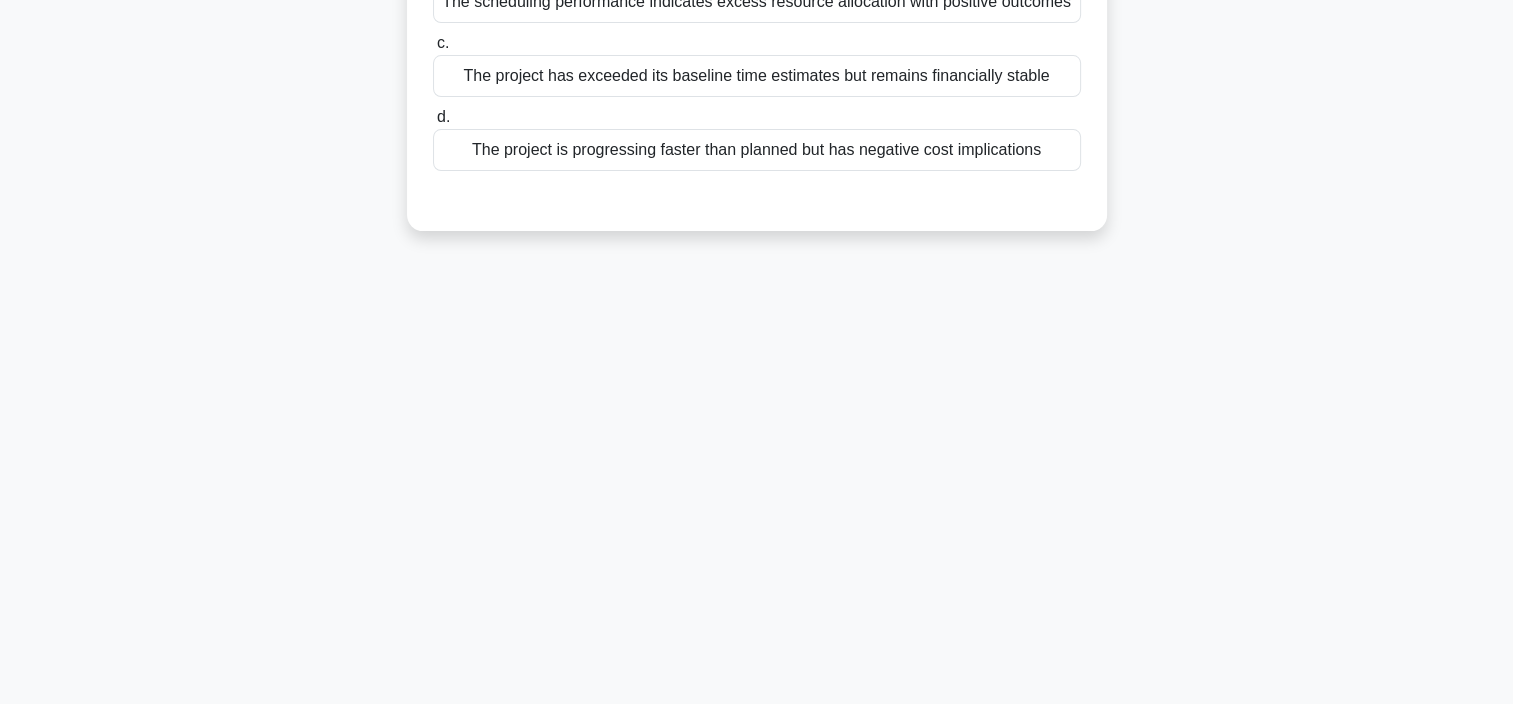 scroll, scrollTop: 376, scrollLeft: 0, axis: vertical 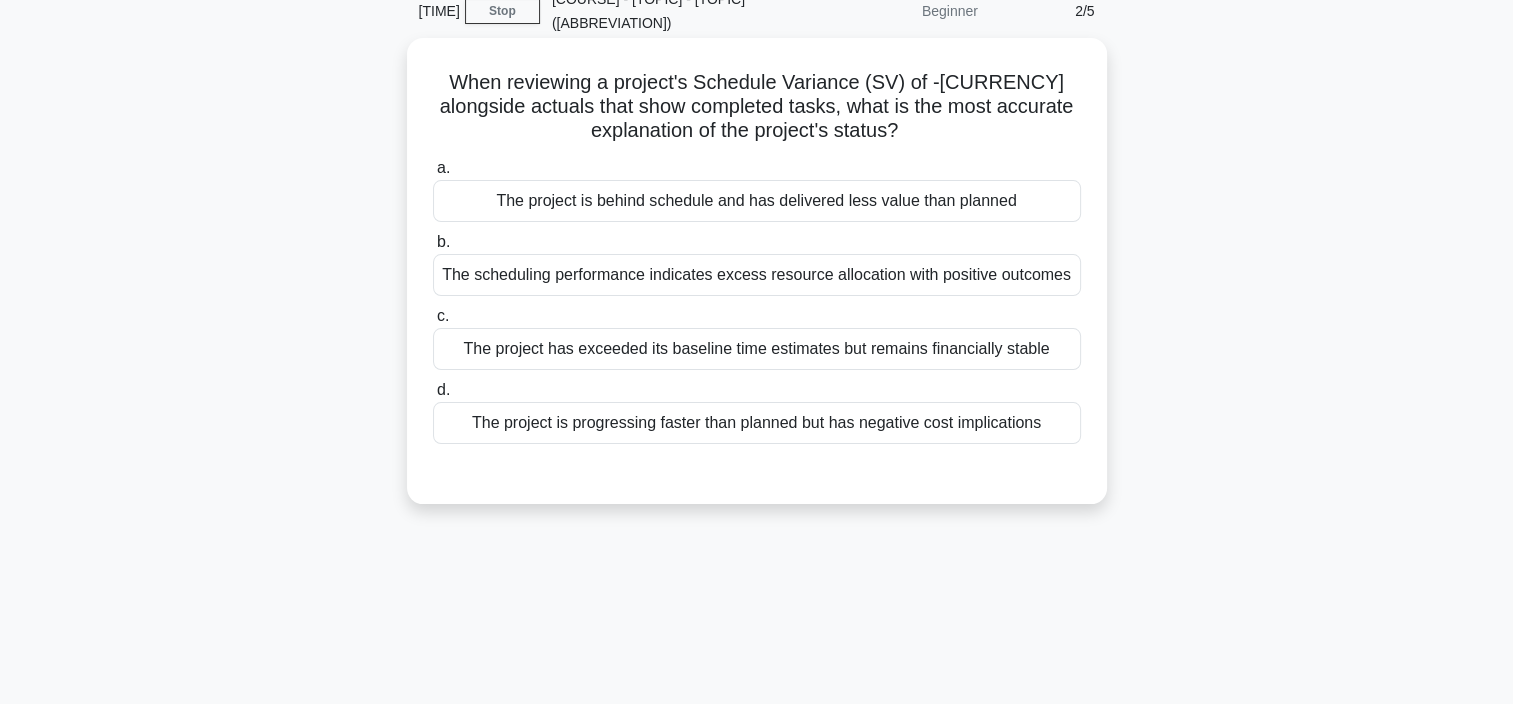 click on "The project is behind schedule and has delivered less value than planned" at bounding box center (757, 201) 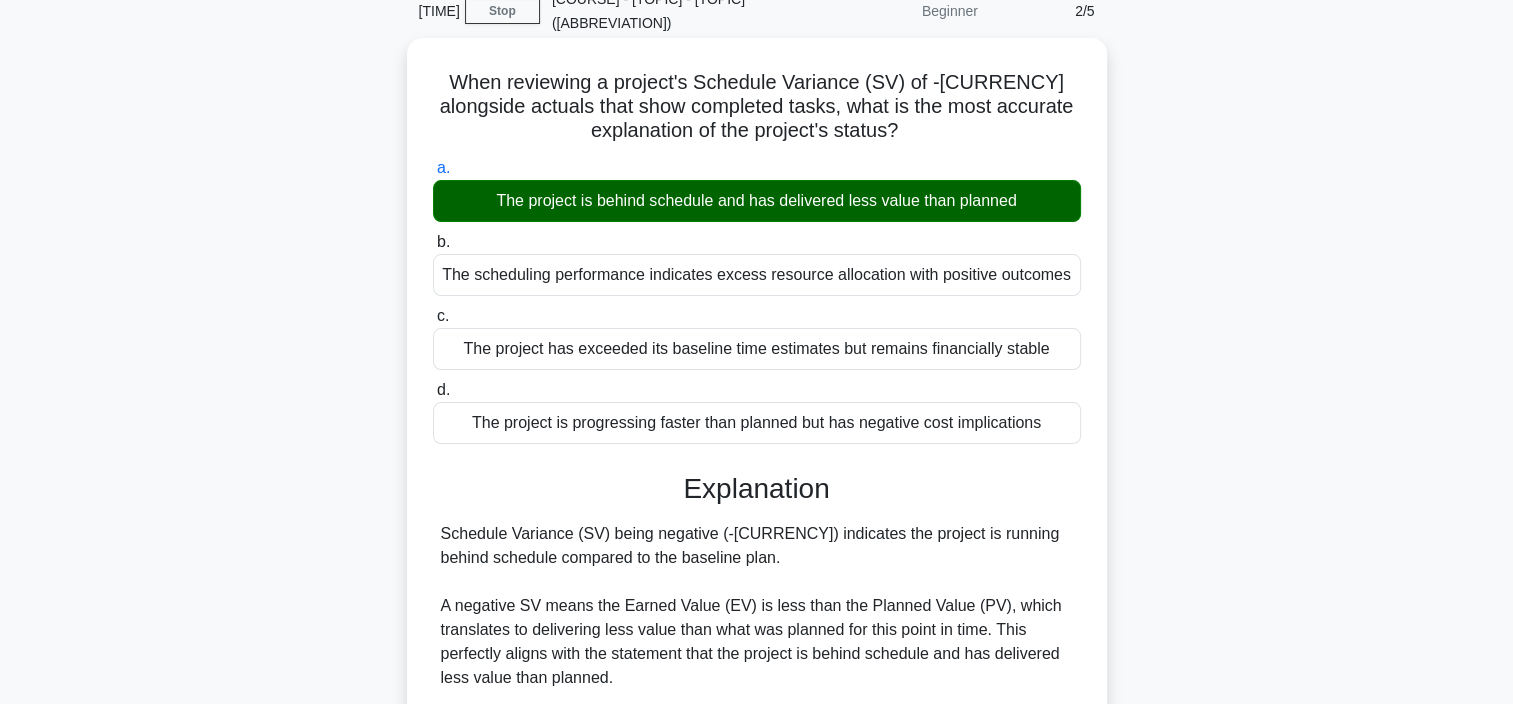 drag, startPoint x: 888, startPoint y: 191, endPoint x: 1072, endPoint y: 296, distance: 211.85136 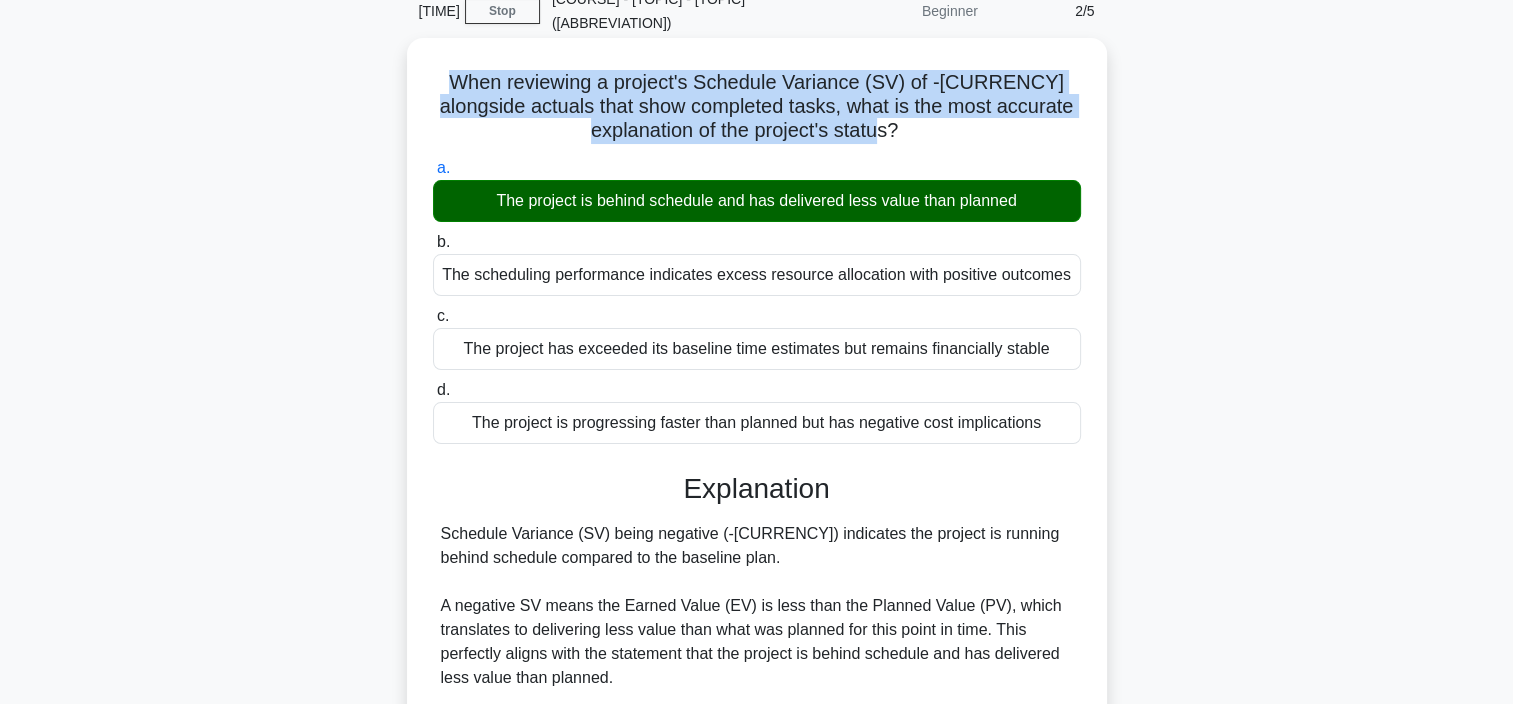 drag, startPoint x: 1072, startPoint y: 296, endPoint x: 480, endPoint y: 85, distance: 628.47833 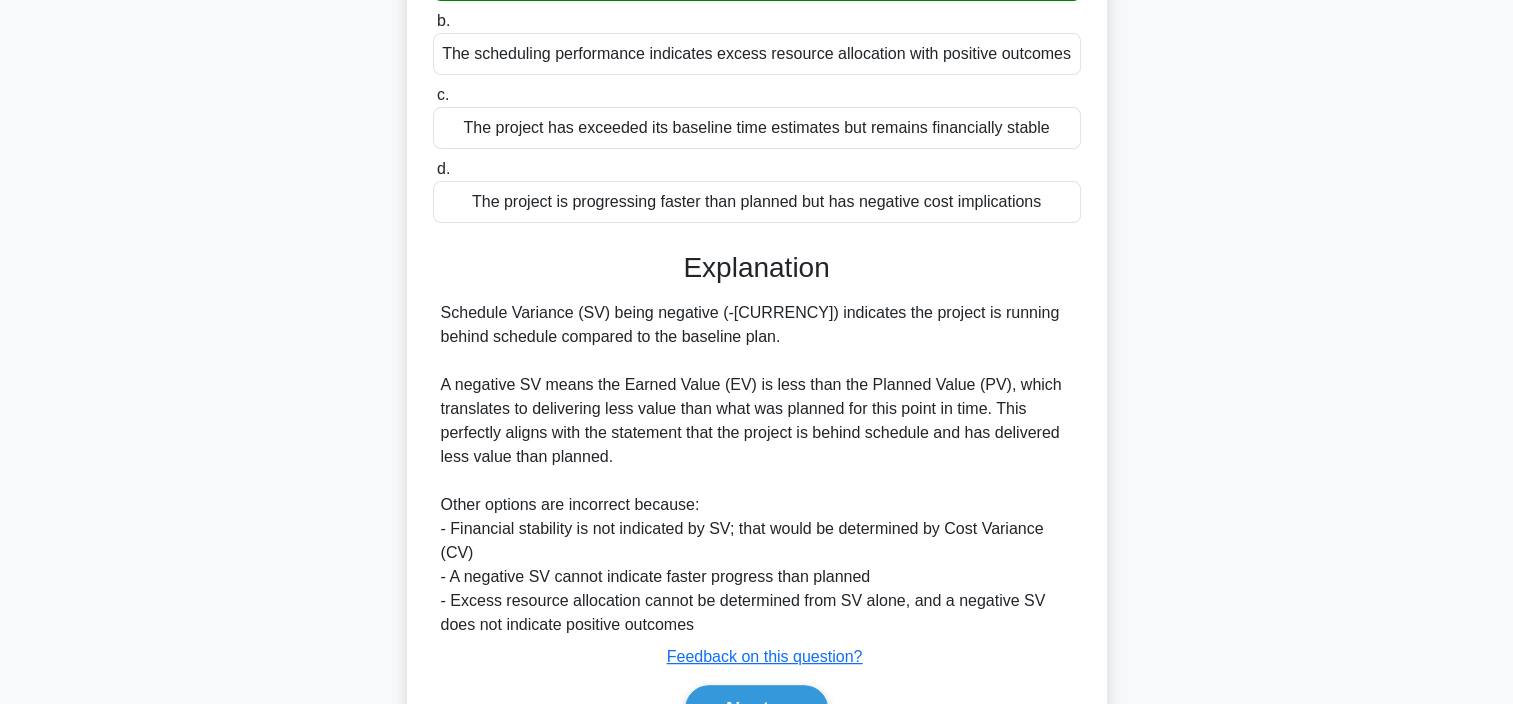 scroll, scrollTop: 429, scrollLeft: 0, axis: vertical 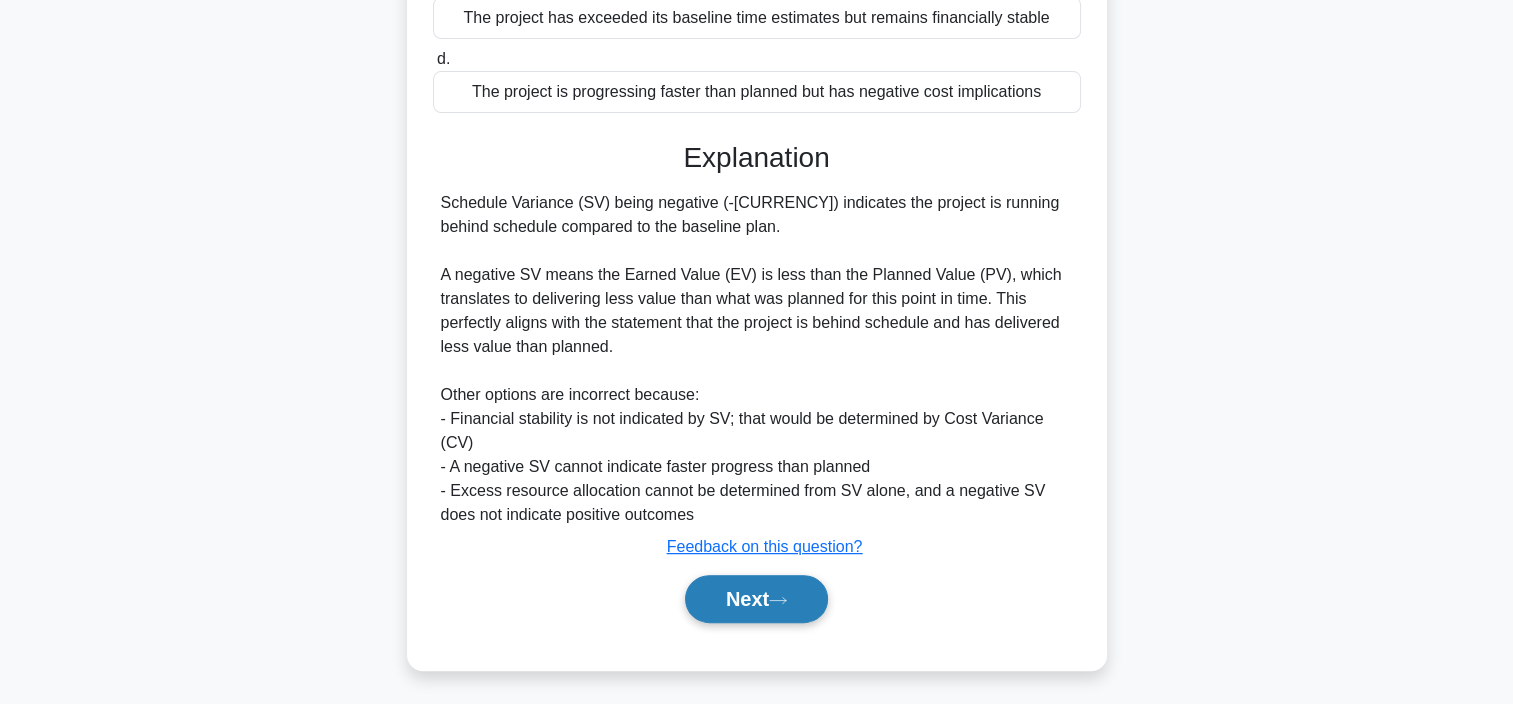 click on "Next" at bounding box center [756, 599] 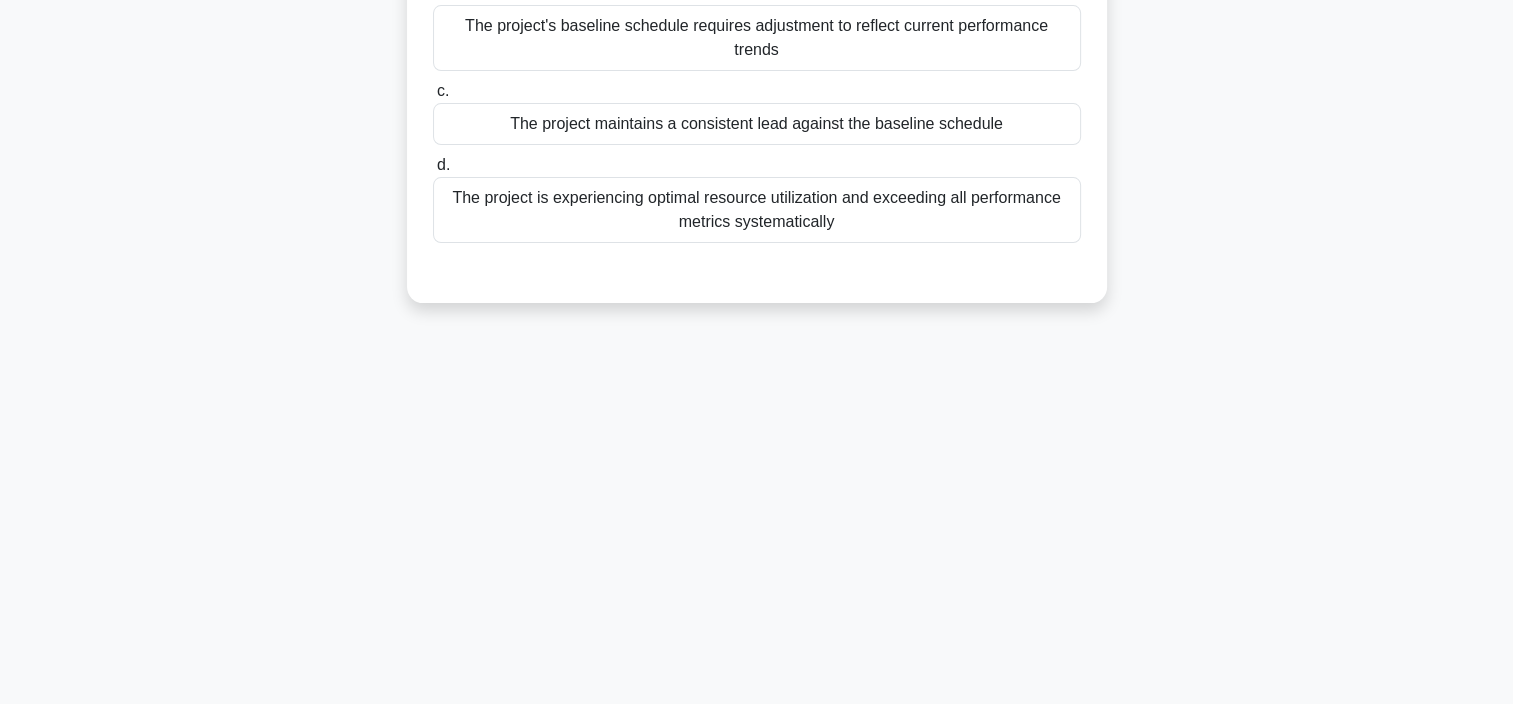 scroll, scrollTop: 0, scrollLeft: 0, axis: both 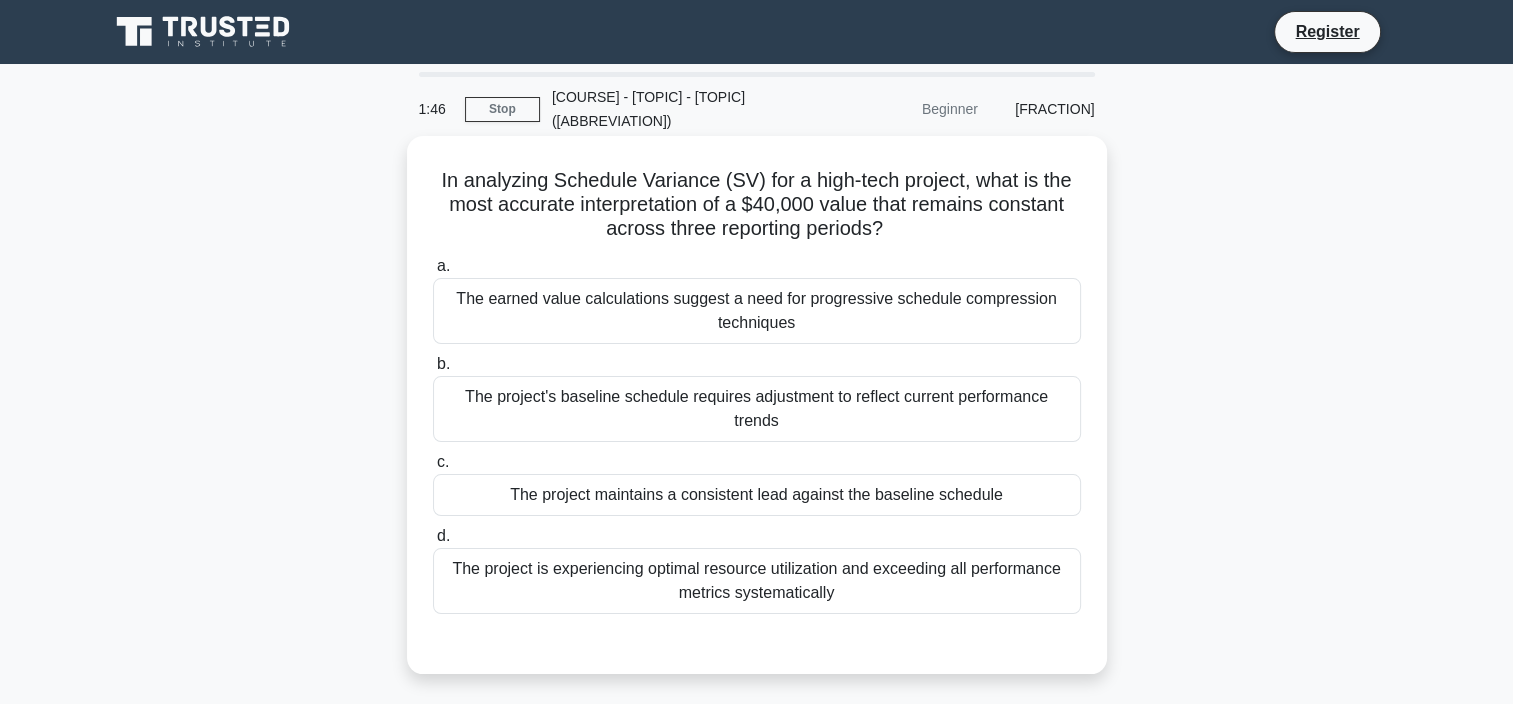 click on "The project maintains a consistent lead against the baseline schedule" at bounding box center [757, 495] 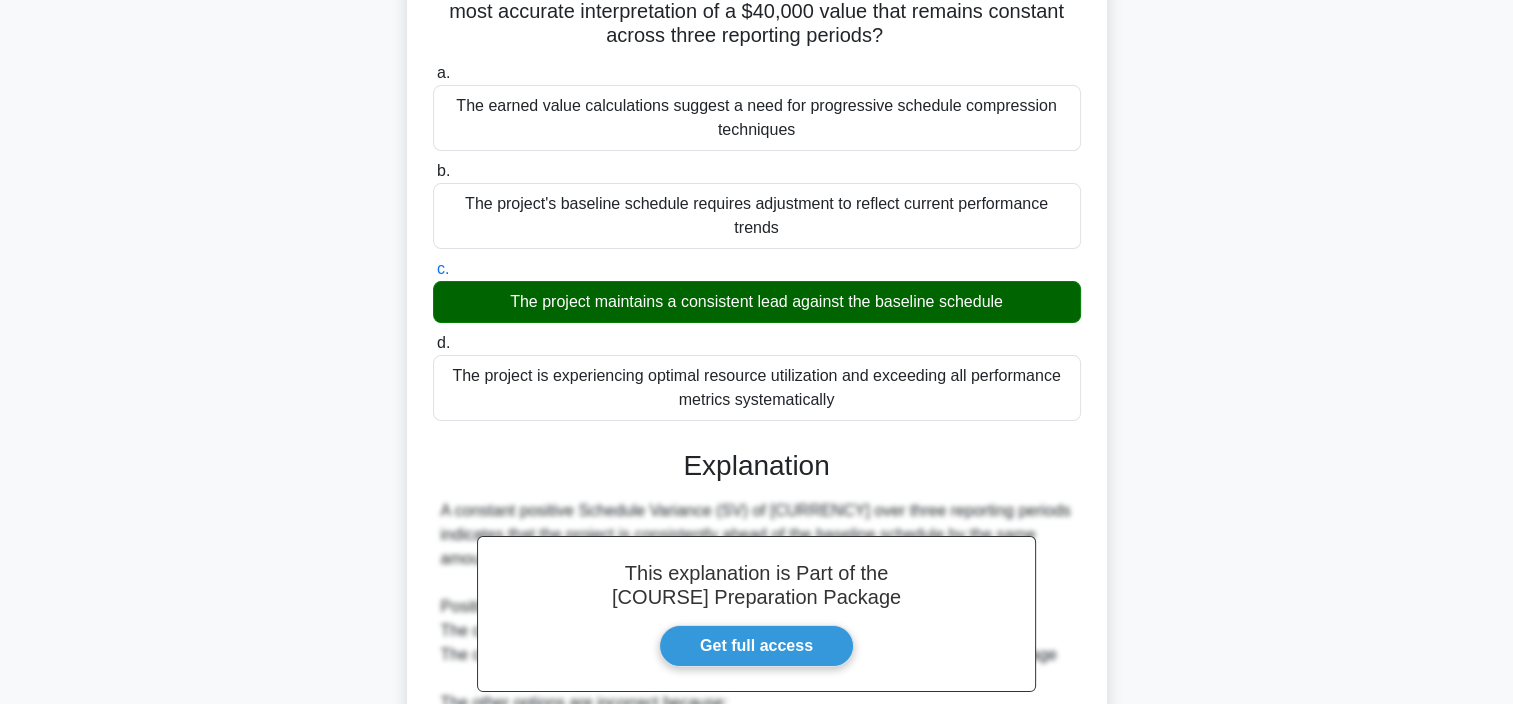 scroll, scrollTop: 240, scrollLeft: 0, axis: vertical 